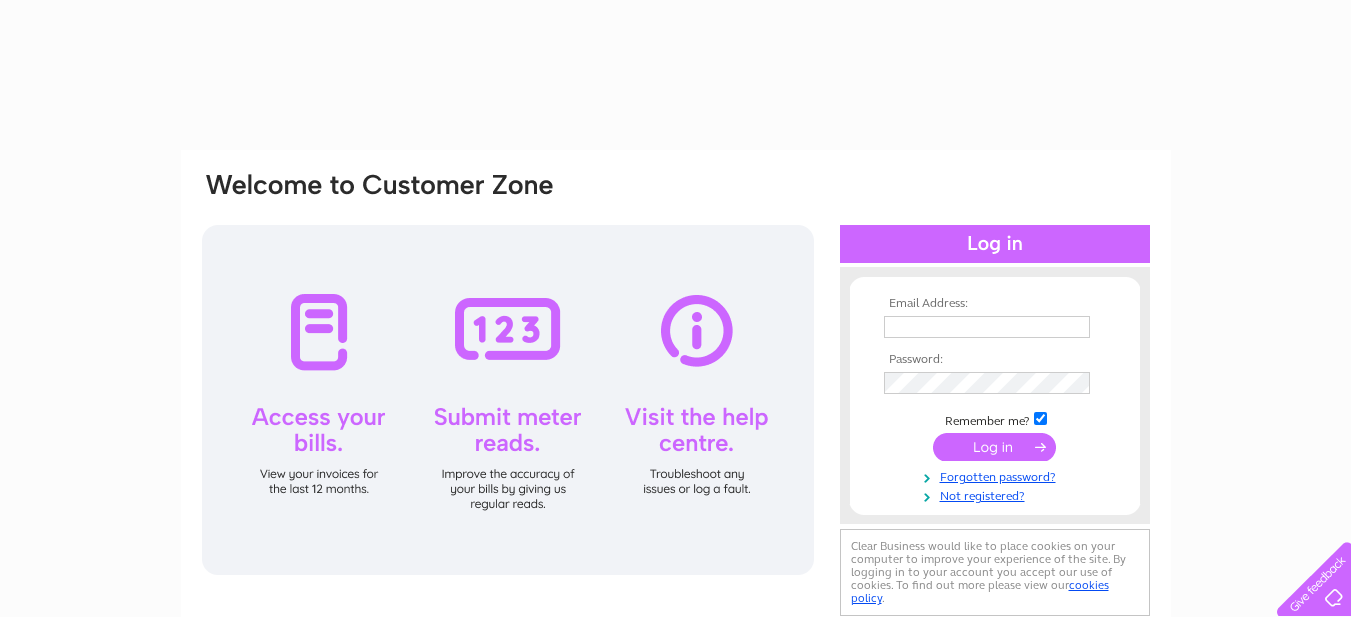 type on "mobilemax200@hotmail.com" 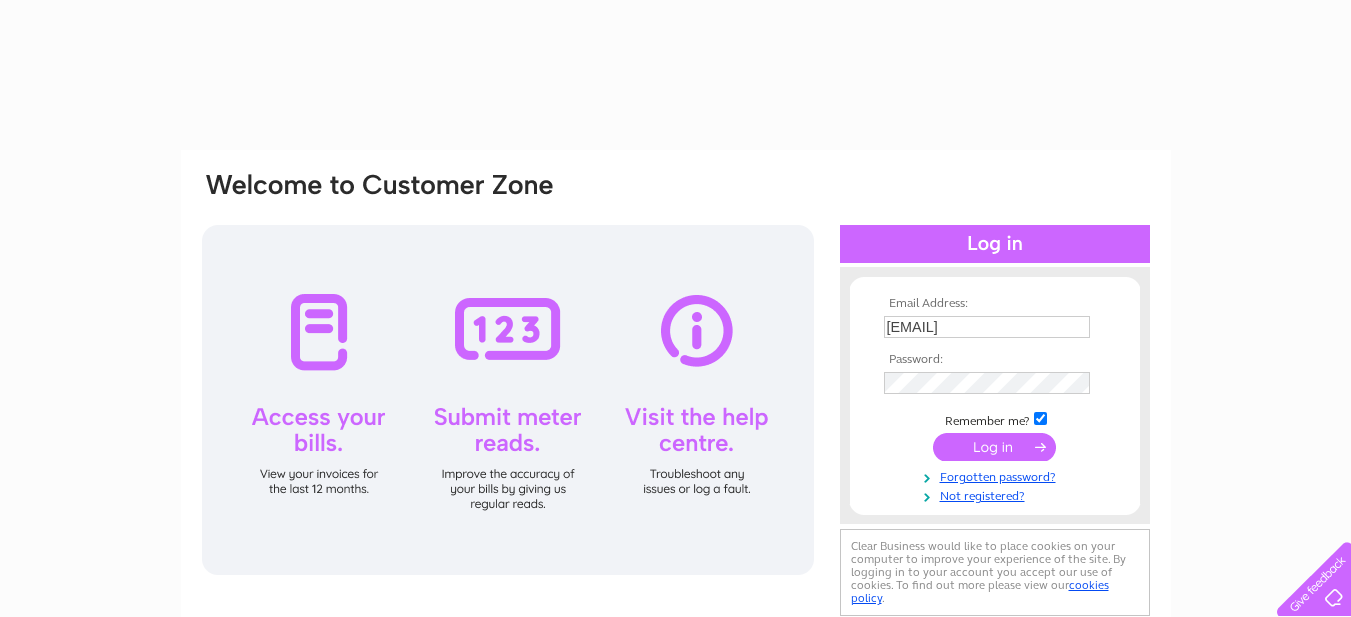 scroll, scrollTop: 0, scrollLeft: 0, axis: both 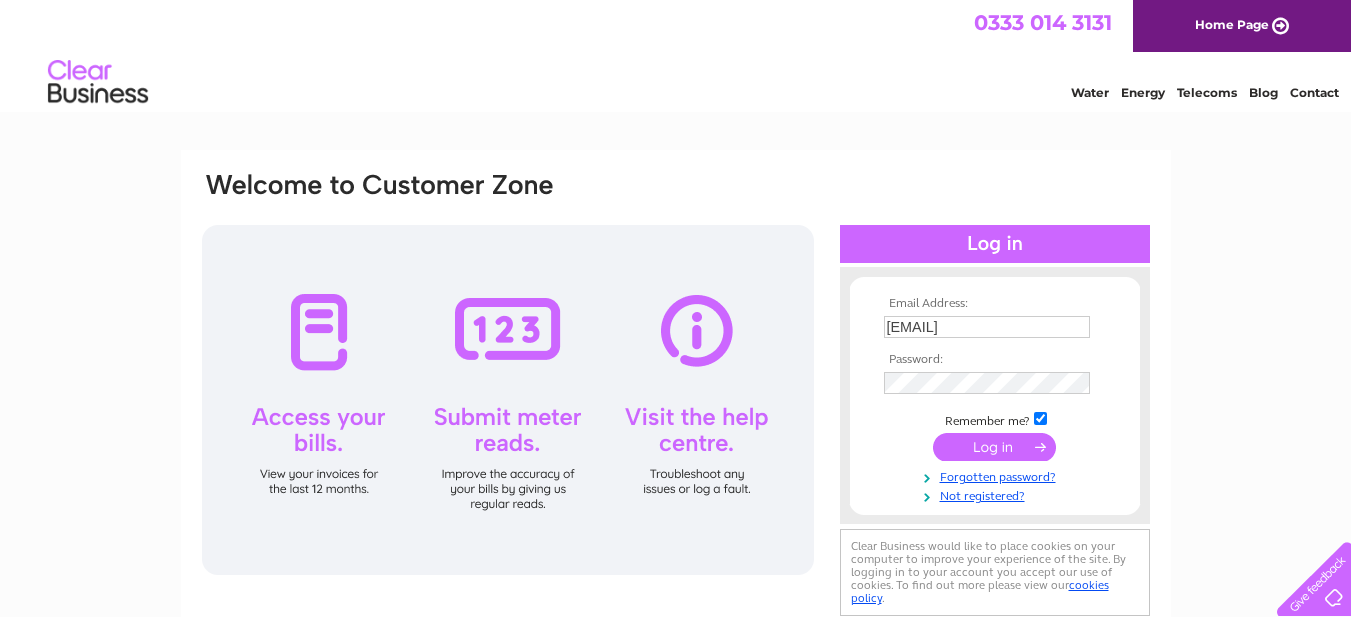click at bounding box center [994, 447] 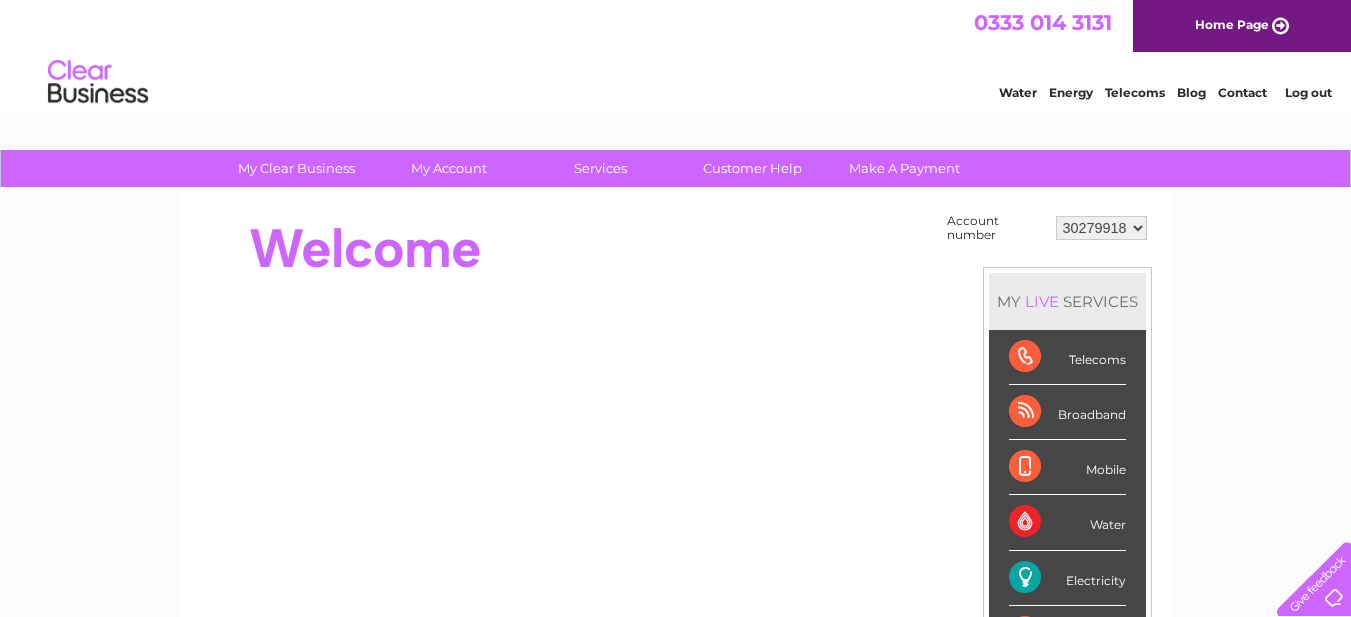 scroll, scrollTop: 0, scrollLeft: 0, axis: both 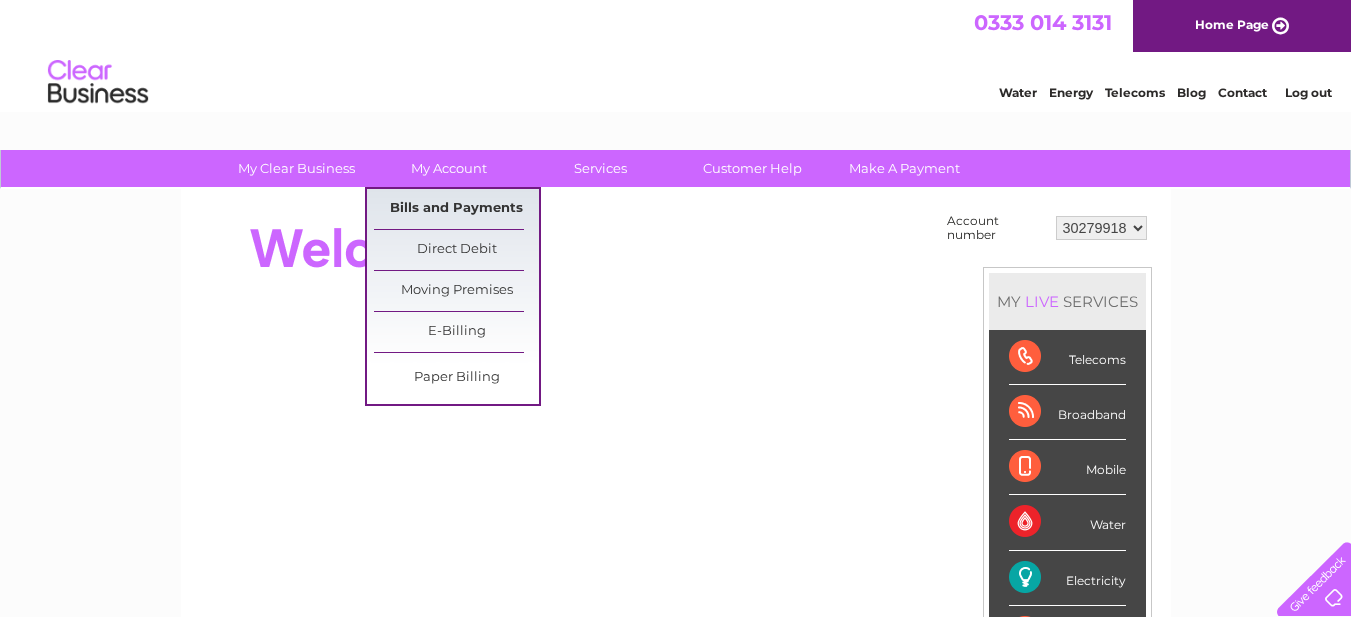click on "Bills and Payments" at bounding box center [456, 209] 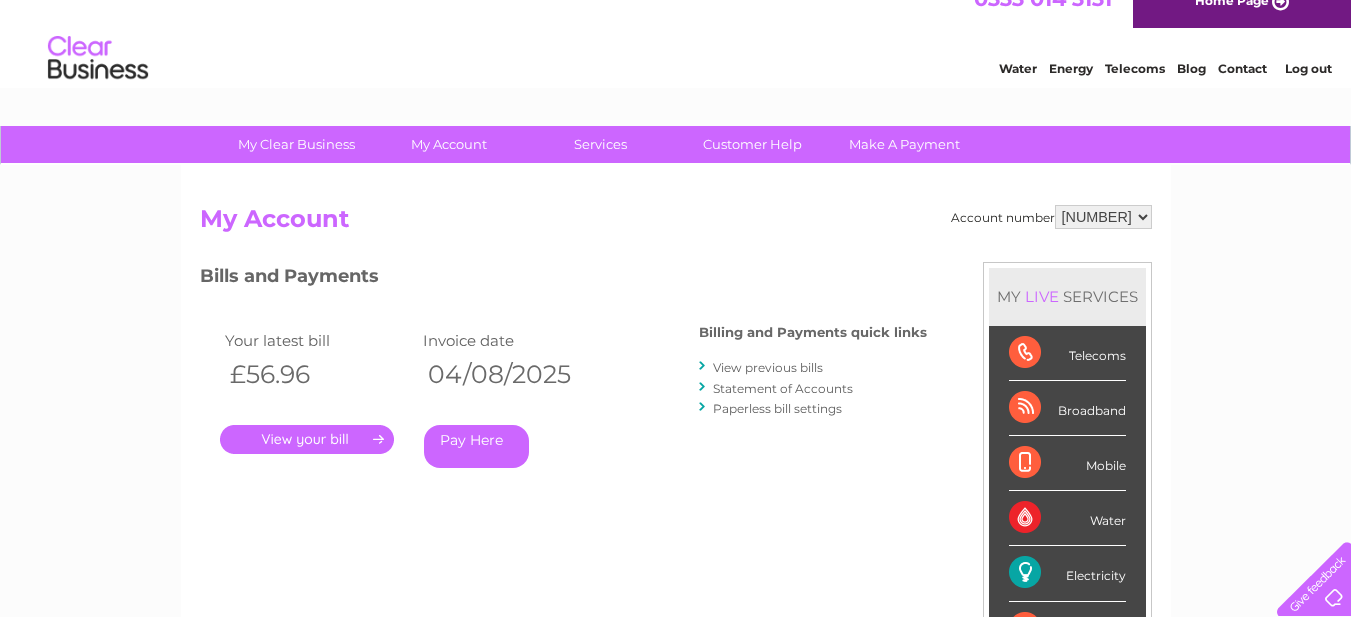scroll, scrollTop: 0, scrollLeft: 0, axis: both 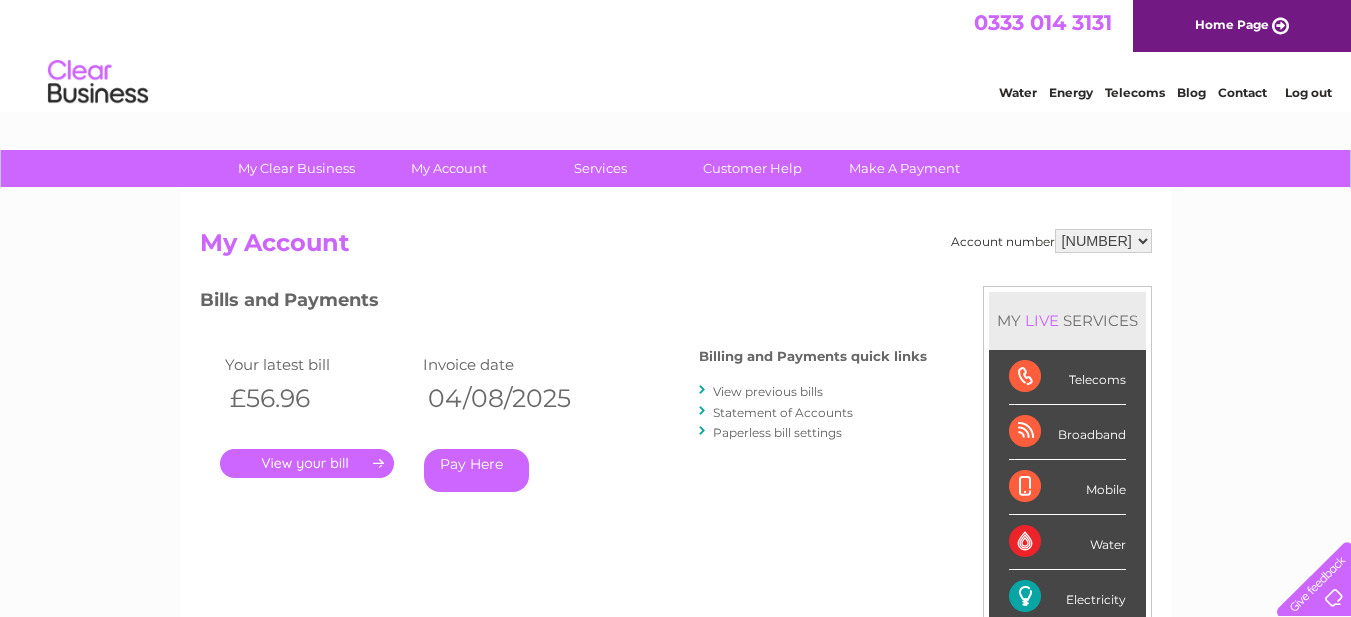 click on "View previous bills" at bounding box center [768, 391] 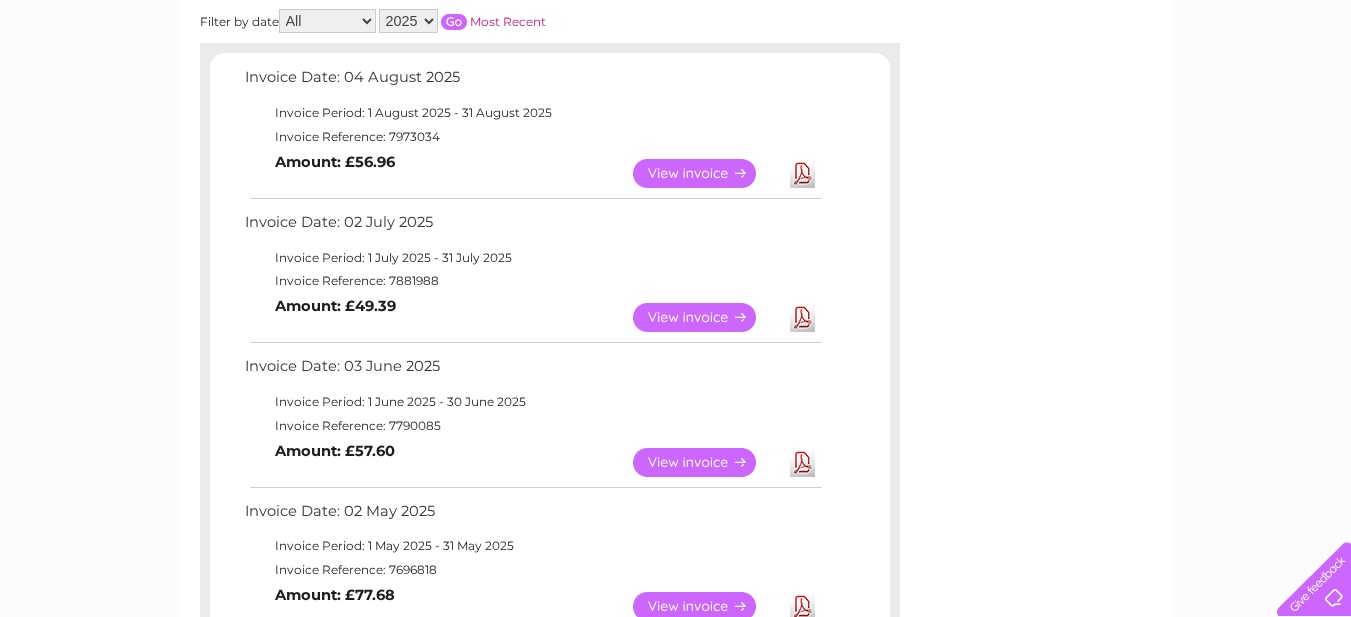 scroll, scrollTop: 300, scrollLeft: 0, axis: vertical 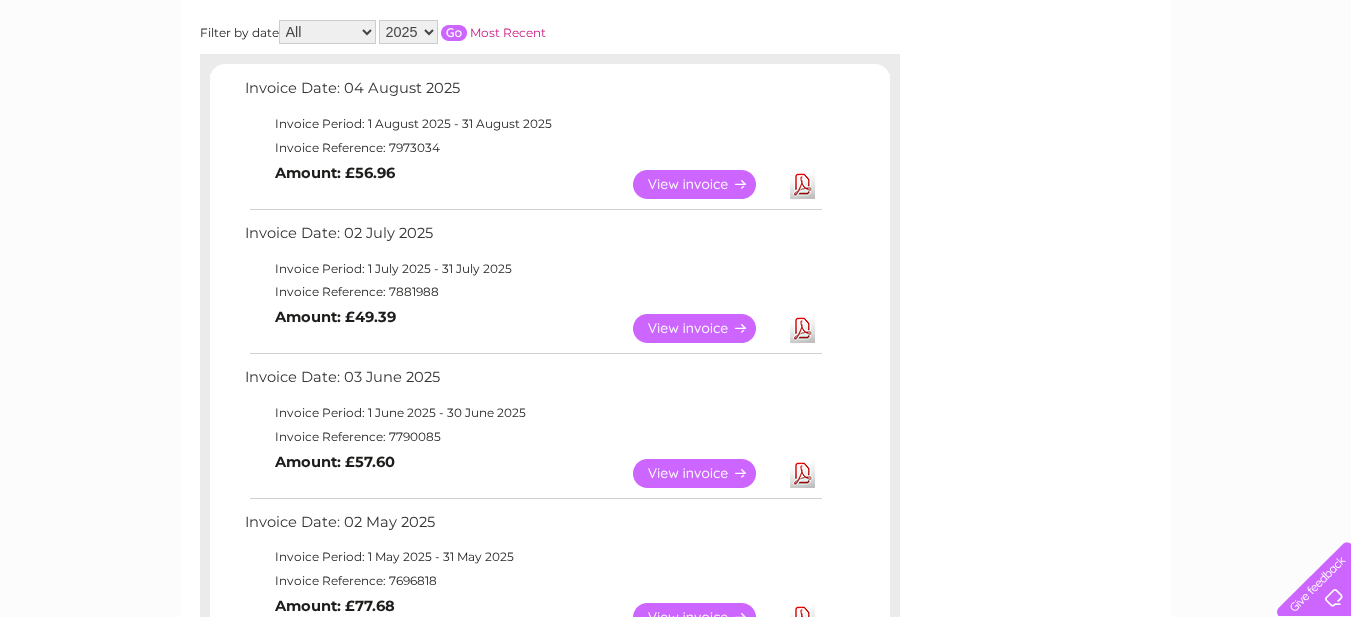 click on "View" at bounding box center (706, 184) 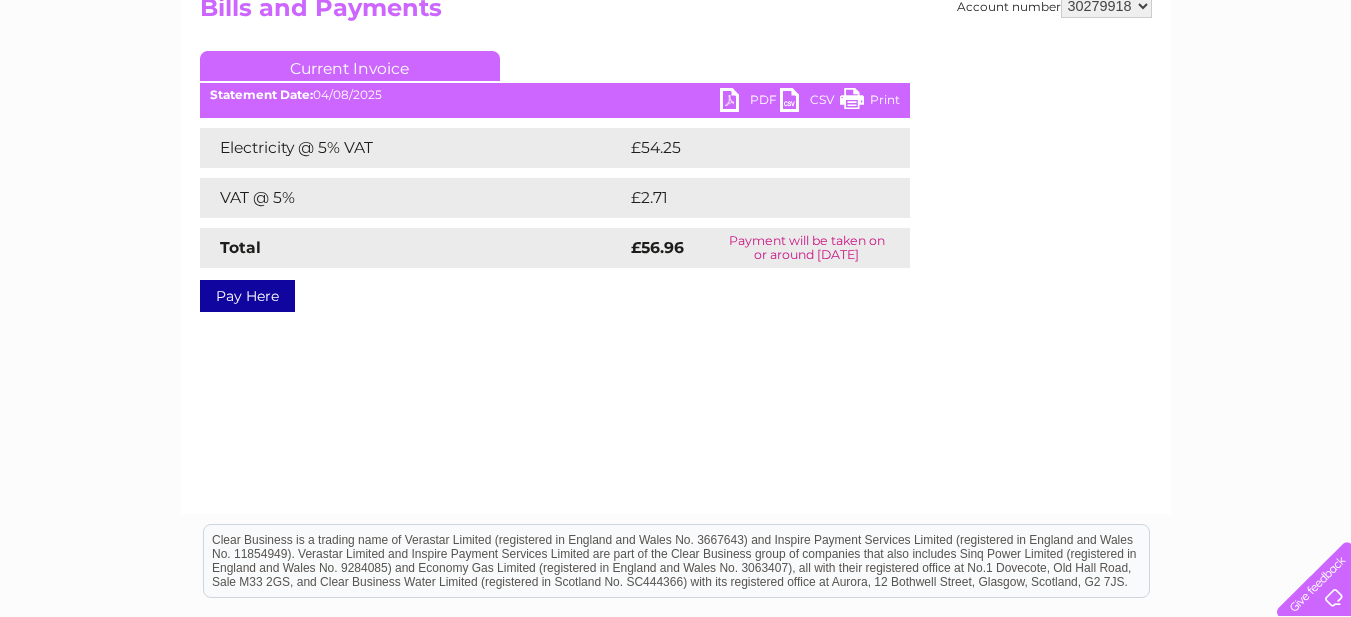 scroll, scrollTop: 200, scrollLeft: 0, axis: vertical 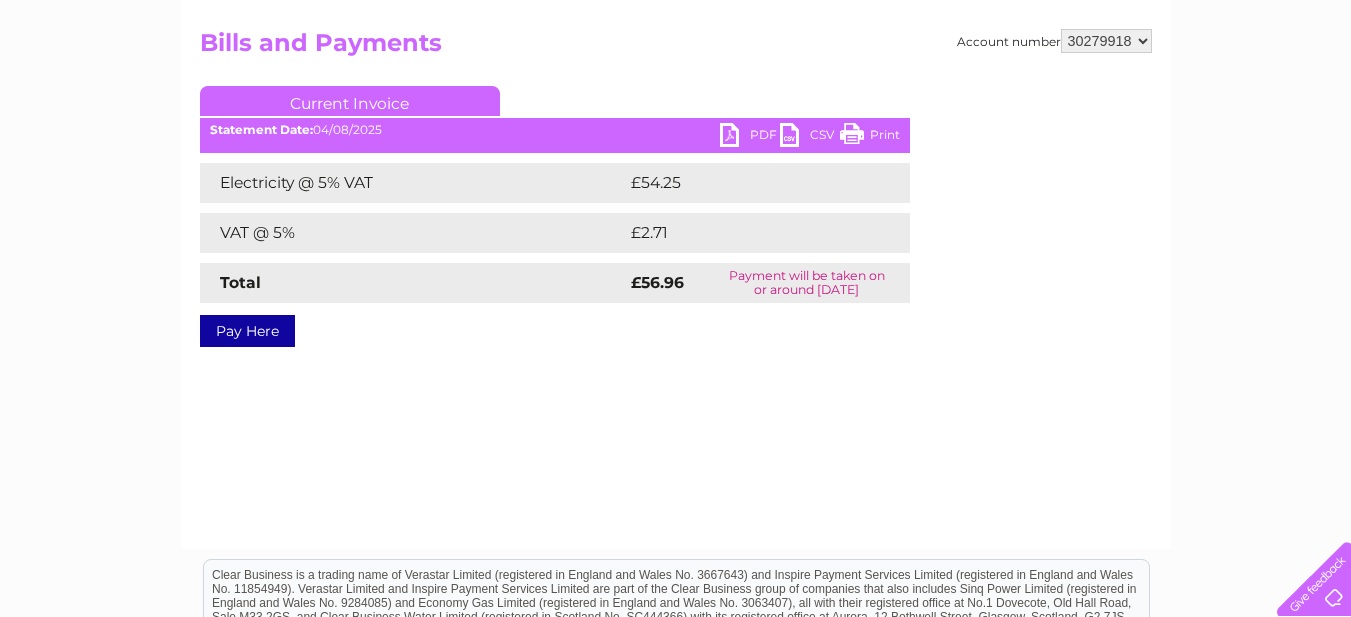 click on "PDF" at bounding box center [750, 137] 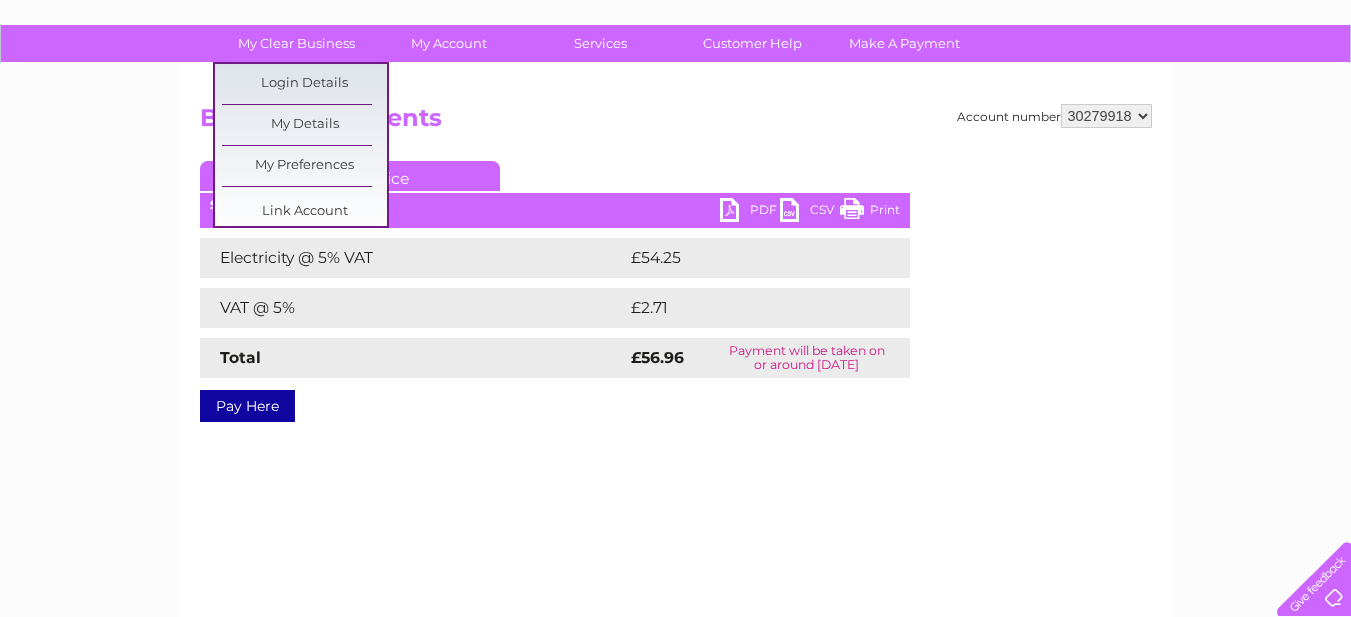 scroll, scrollTop: 0, scrollLeft: 0, axis: both 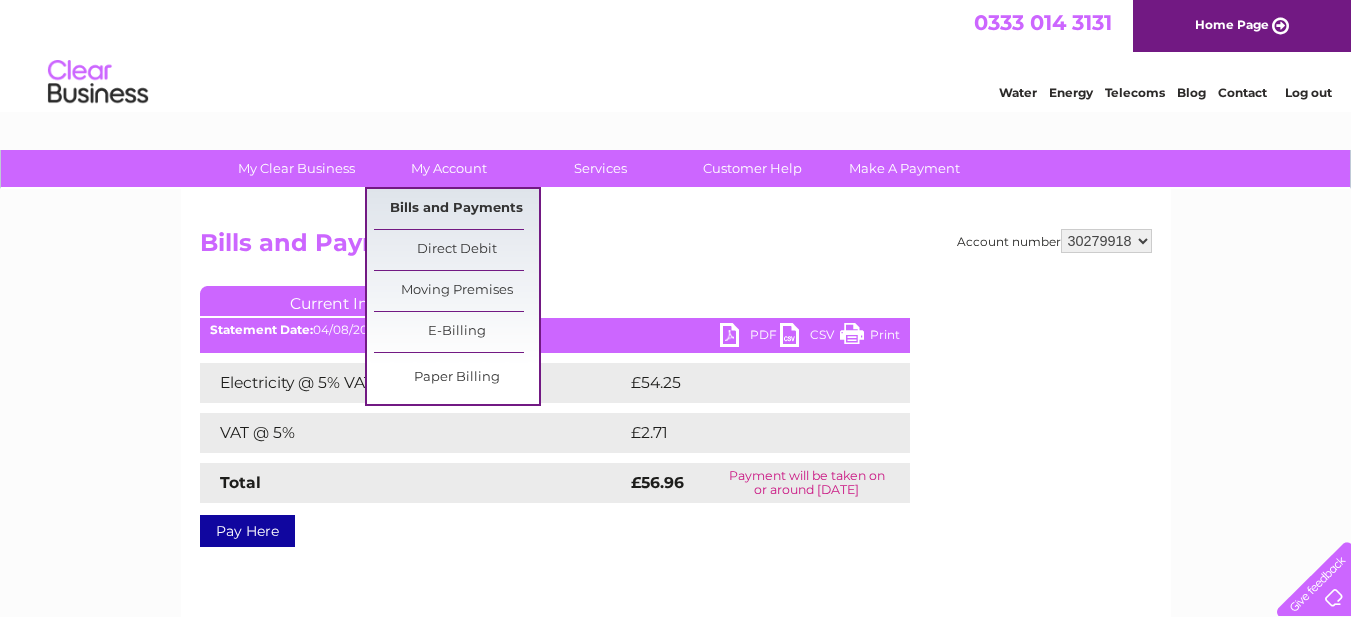 click on "Bills and Payments" at bounding box center [456, 209] 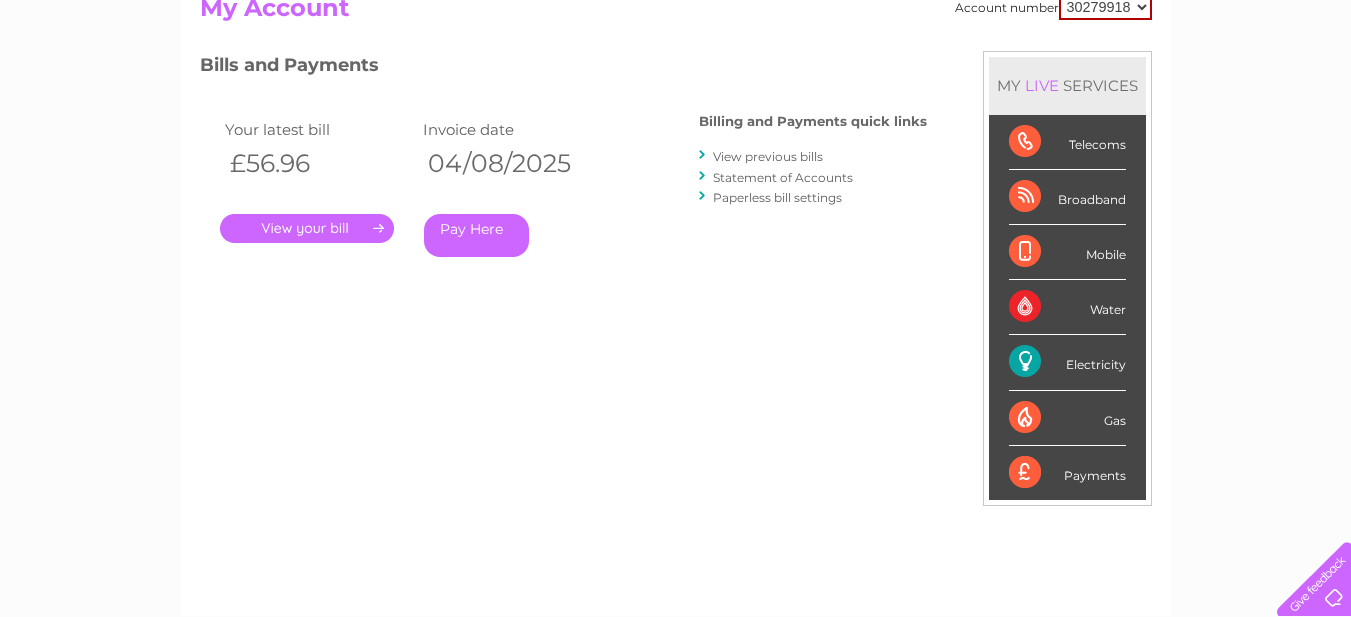 scroll, scrollTop: 200, scrollLeft: 0, axis: vertical 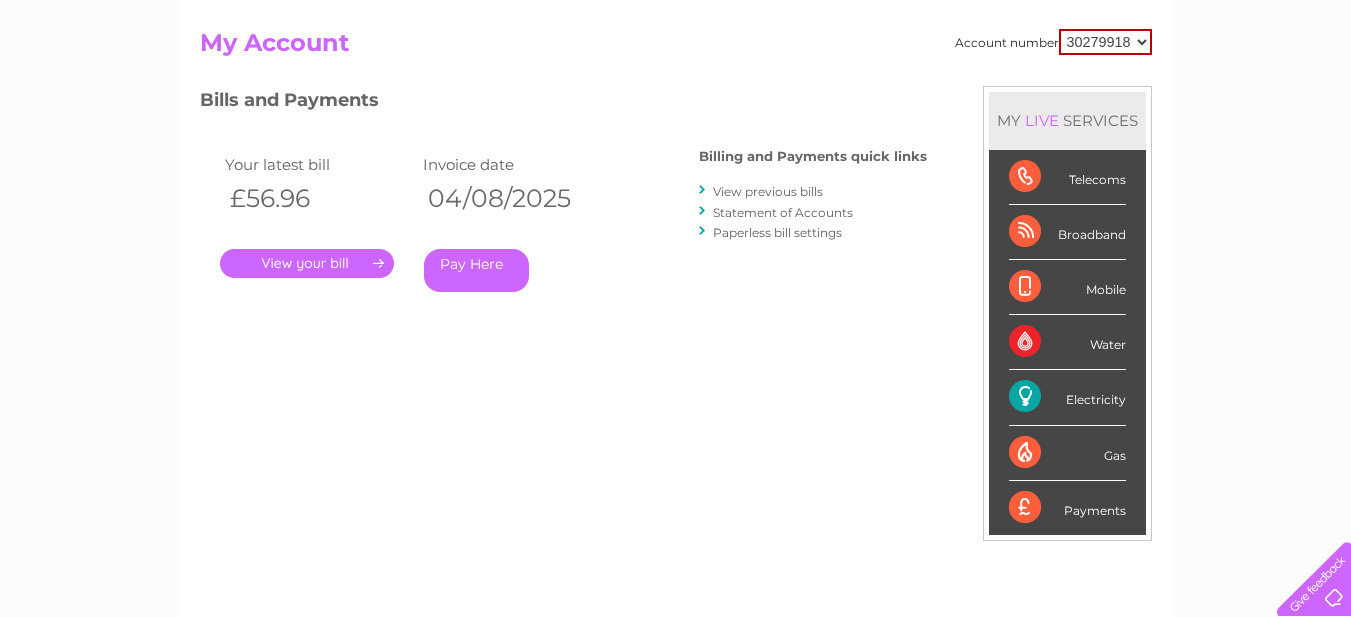 click at bounding box center (703, 190) 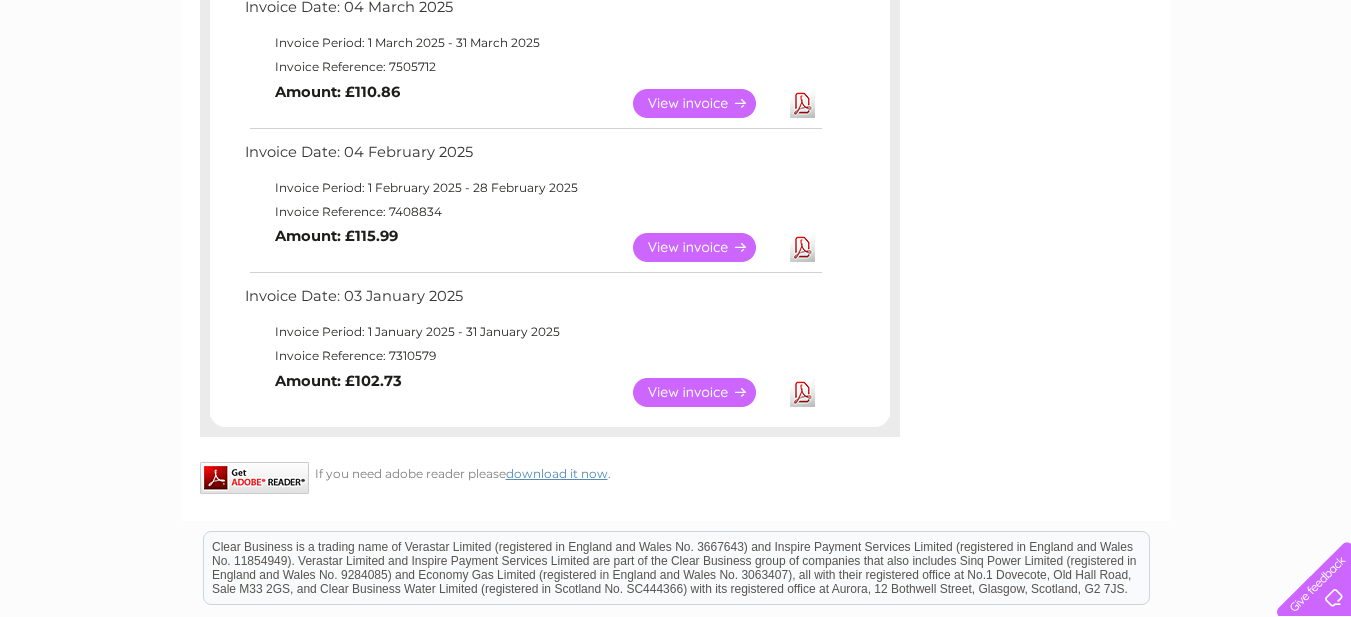 scroll, scrollTop: 1100, scrollLeft: 0, axis: vertical 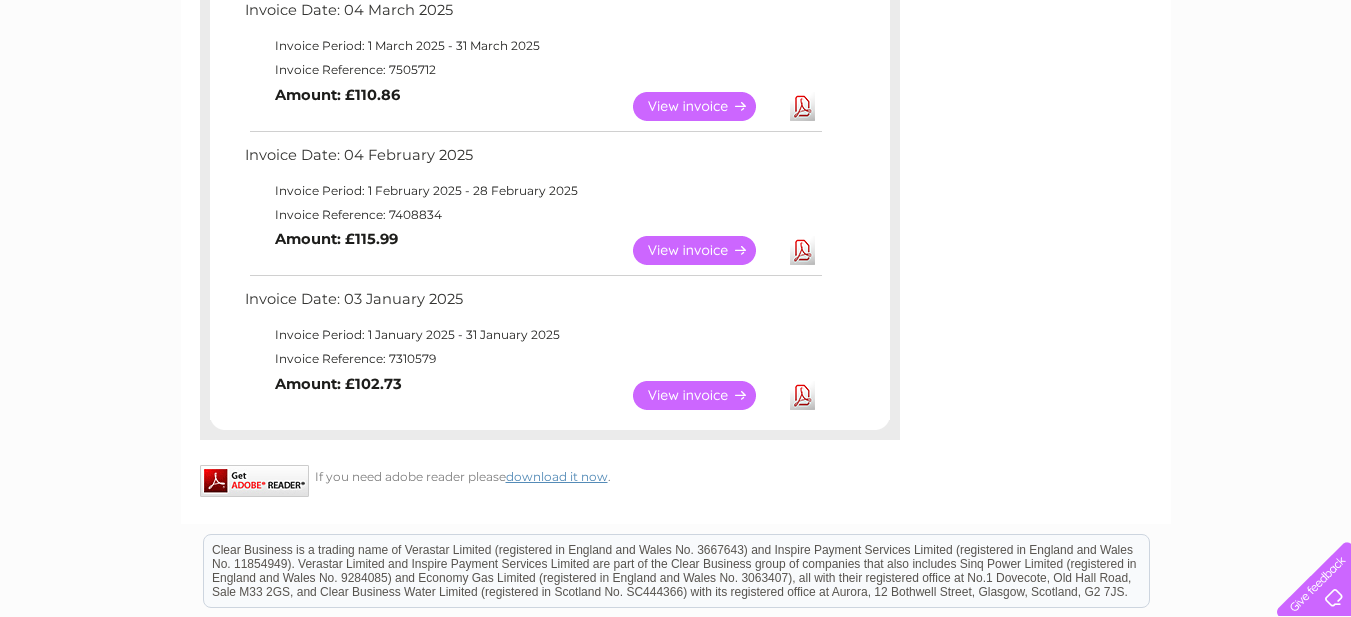 click on "View" at bounding box center (706, 250) 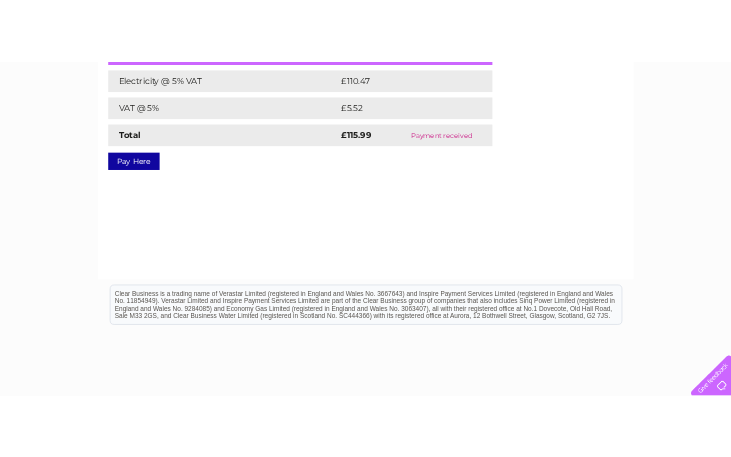 scroll, scrollTop: 100, scrollLeft: 0, axis: vertical 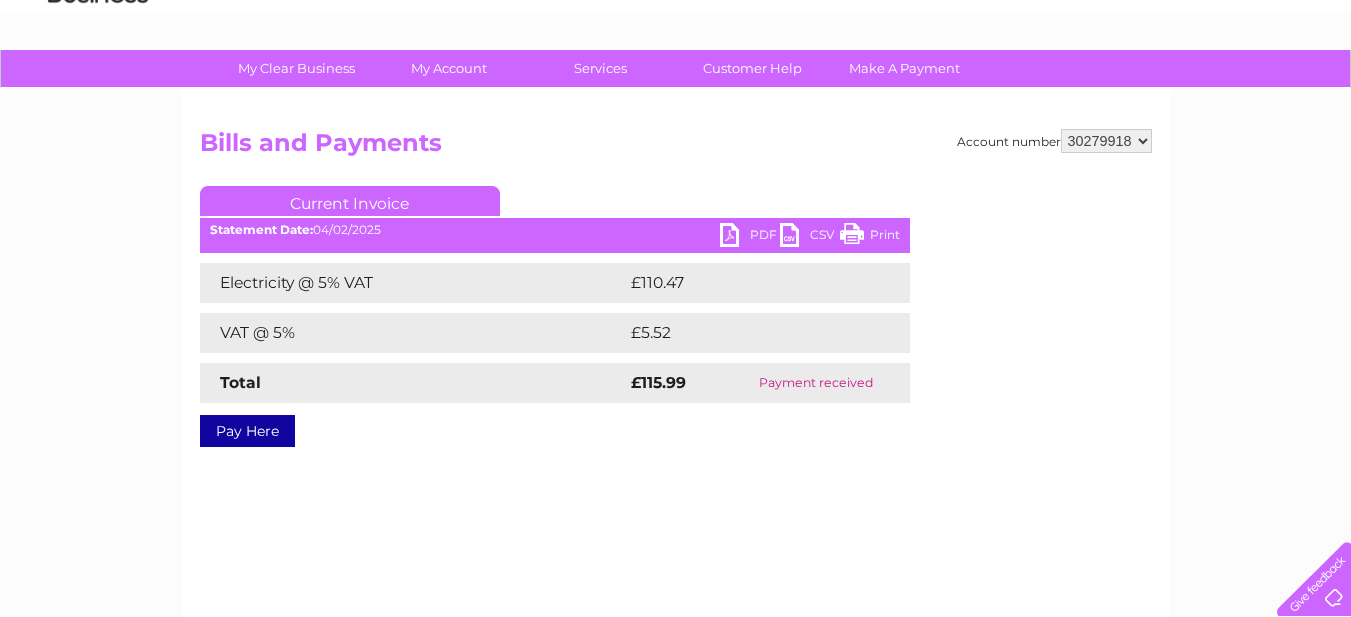 click on "PDF" at bounding box center [750, 237] 